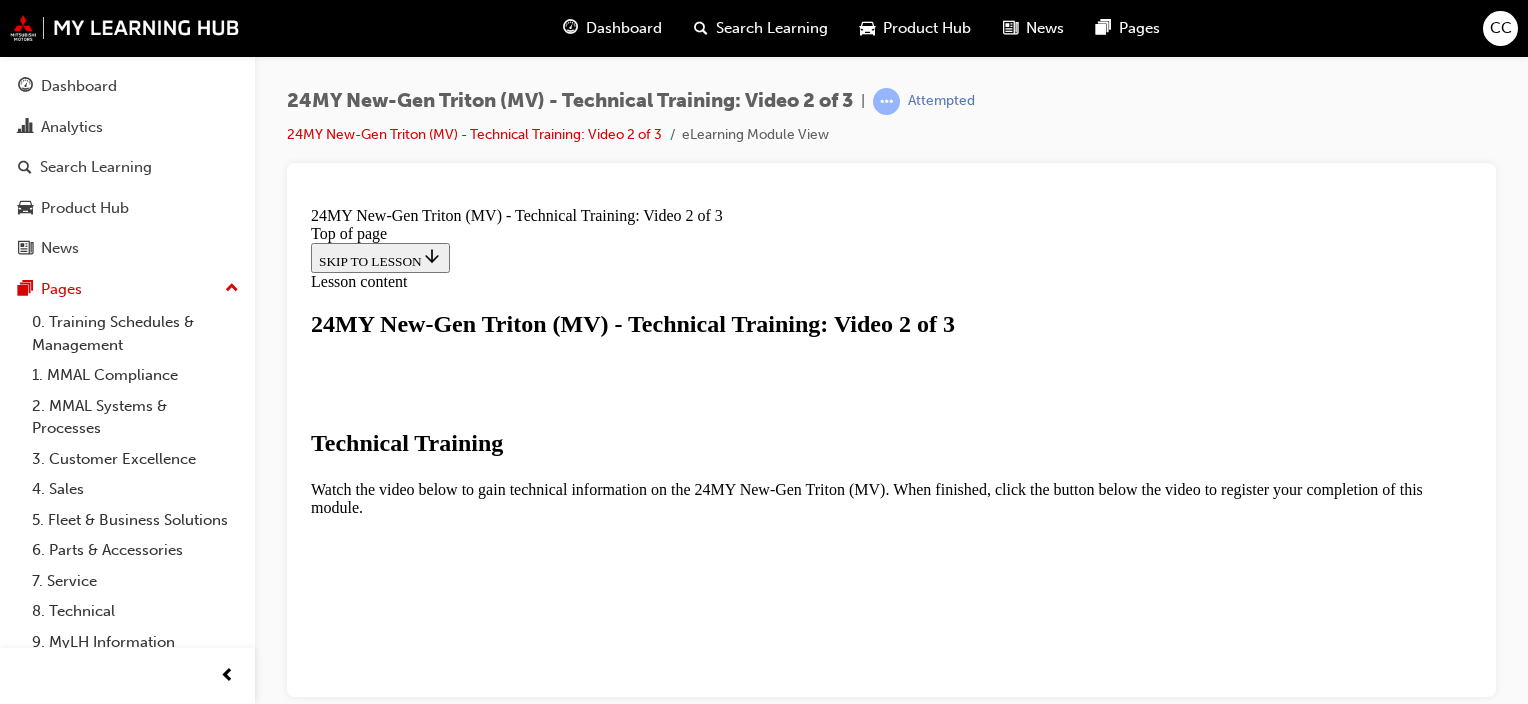 scroll, scrollTop: 0, scrollLeft: 0, axis: both 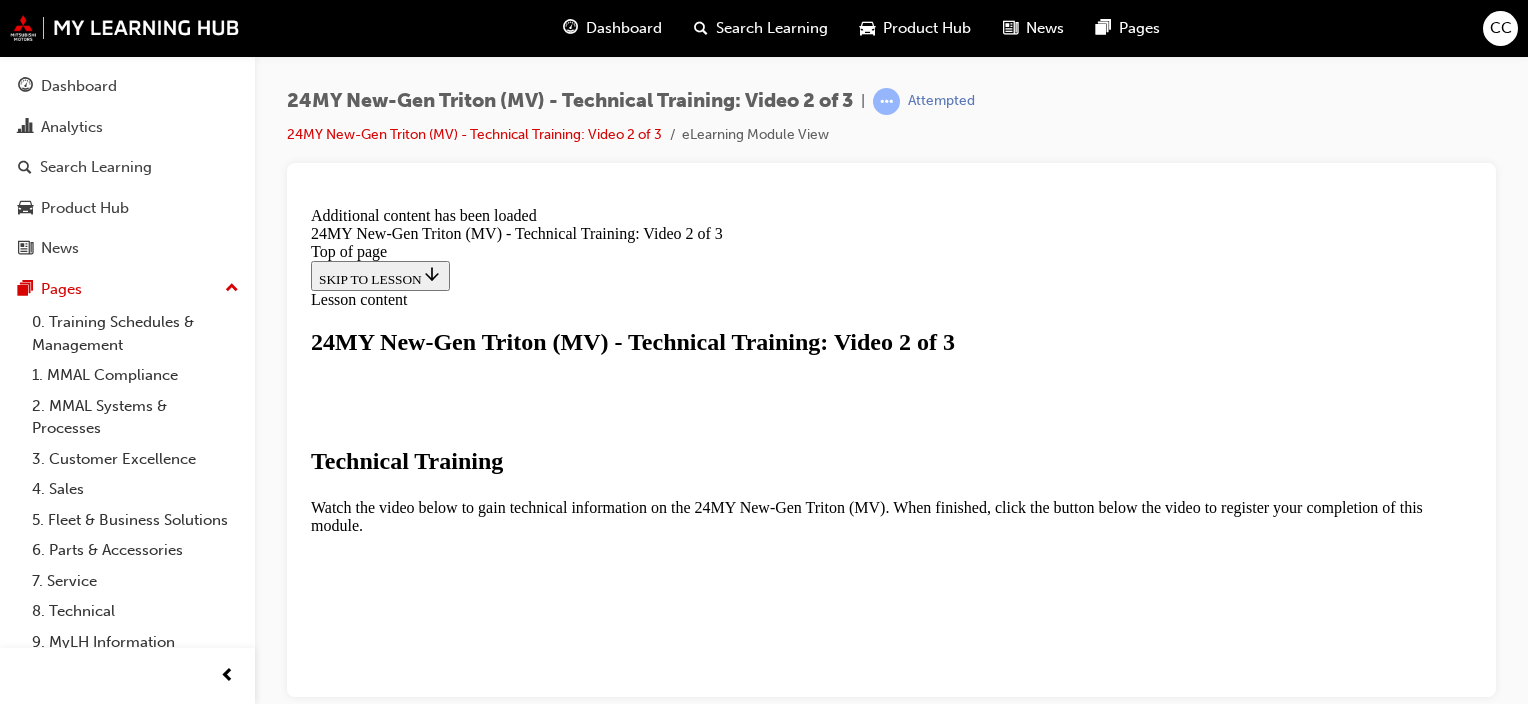 click on "CLOSE MODULE" at bounding box center [372, 1008] 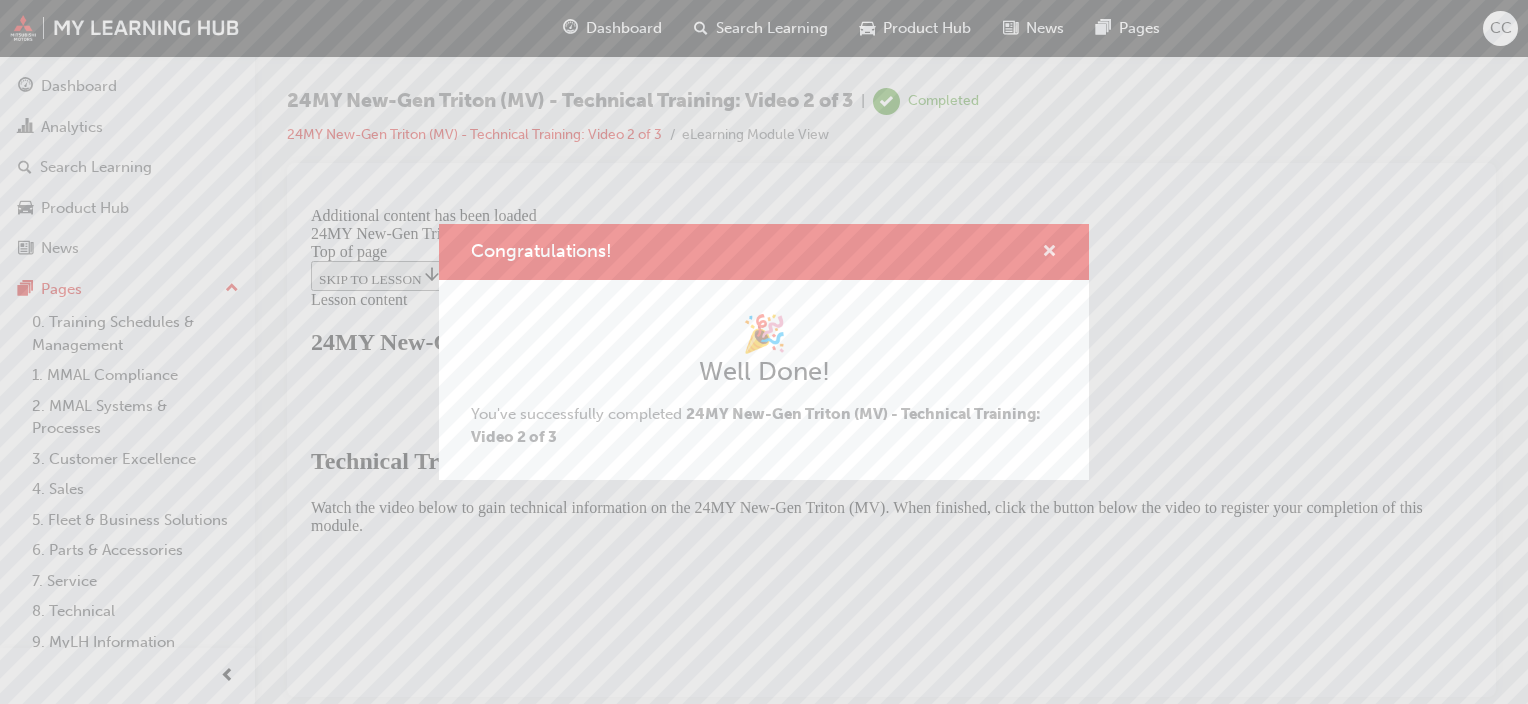 click at bounding box center [1049, 253] 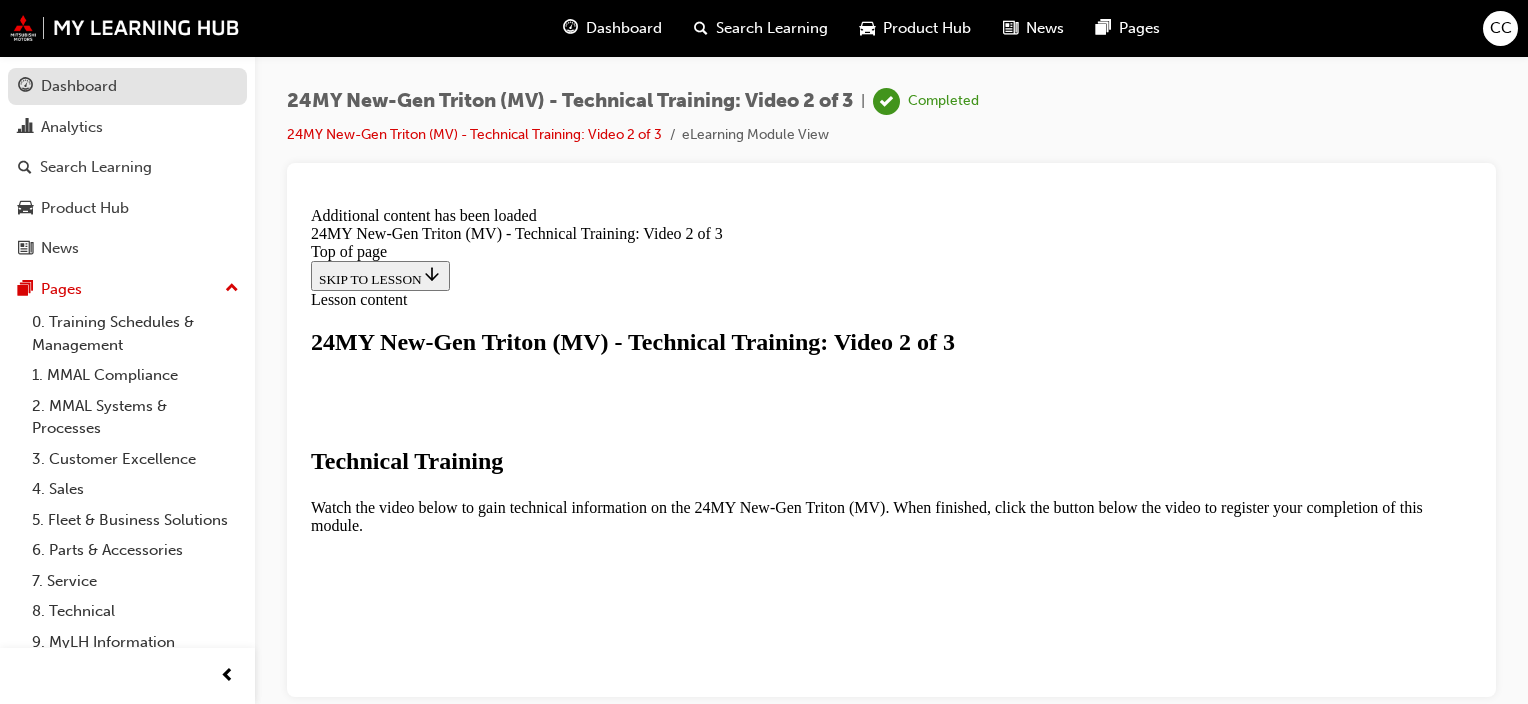 click on "Dashboard" at bounding box center [79, 86] 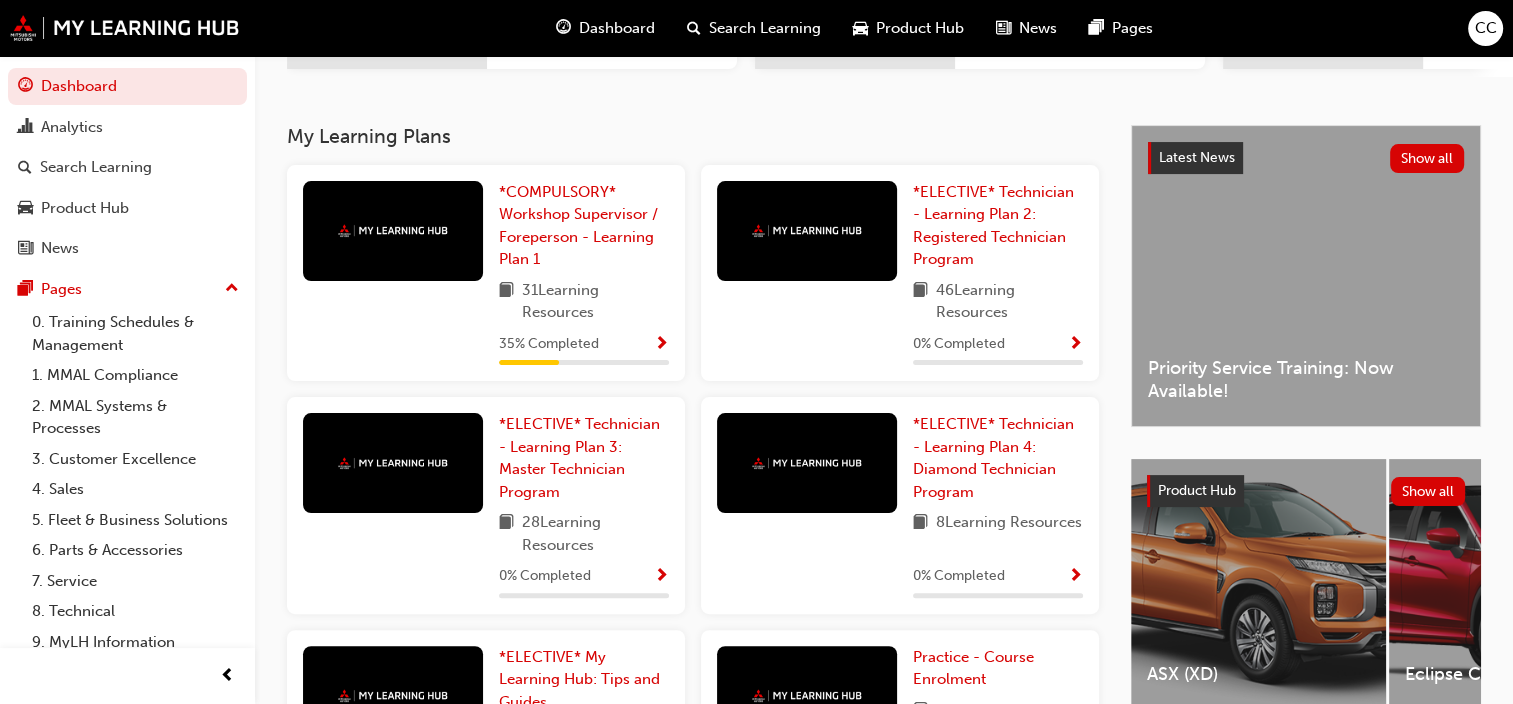 scroll, scrollTop: 400, scrollLeft: 0, axis: vertical 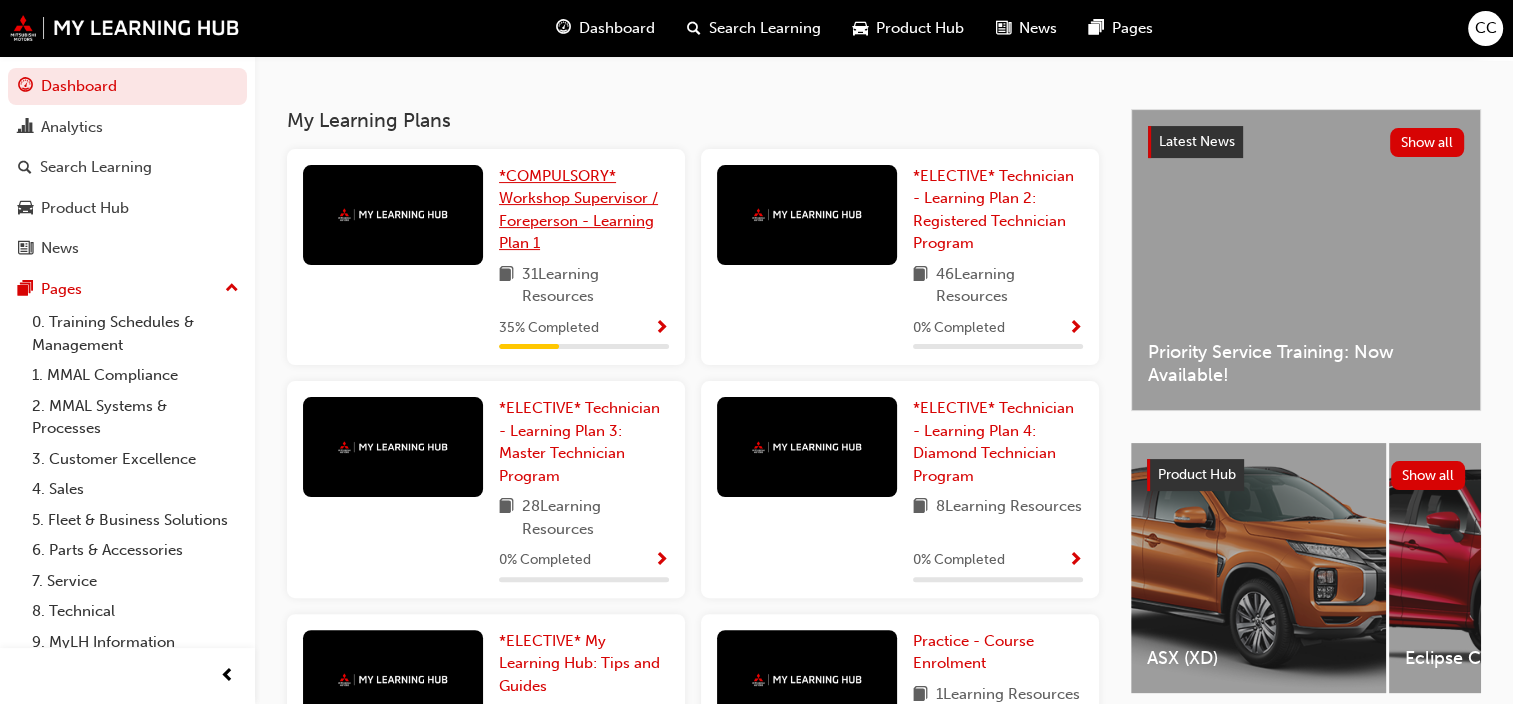 click on "*COMPULSORY* Workshop Supervisor / Foreperson - Learning Plan 1" at bounding box center (584, 210) 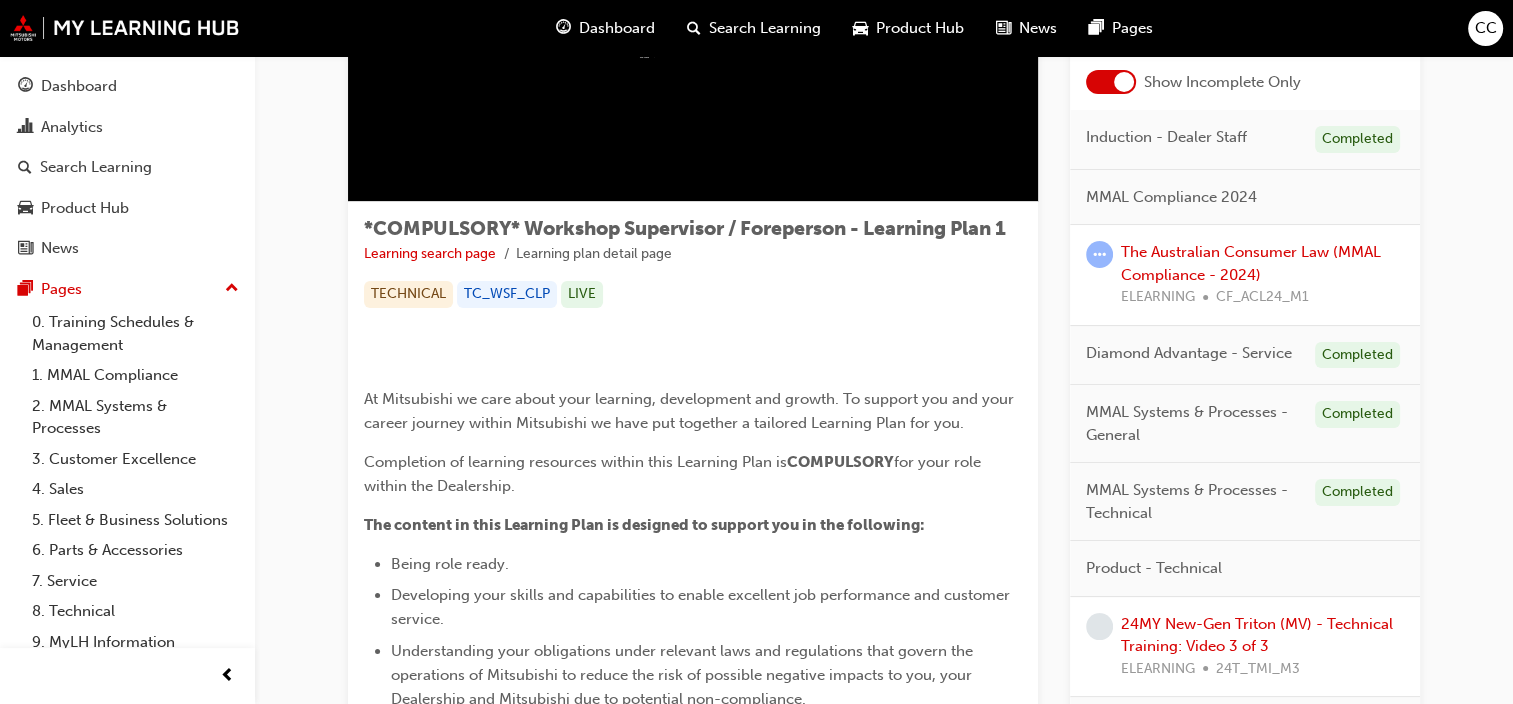 scroll, scrollTop: 200, scrollLeft: 0, axis: vertical 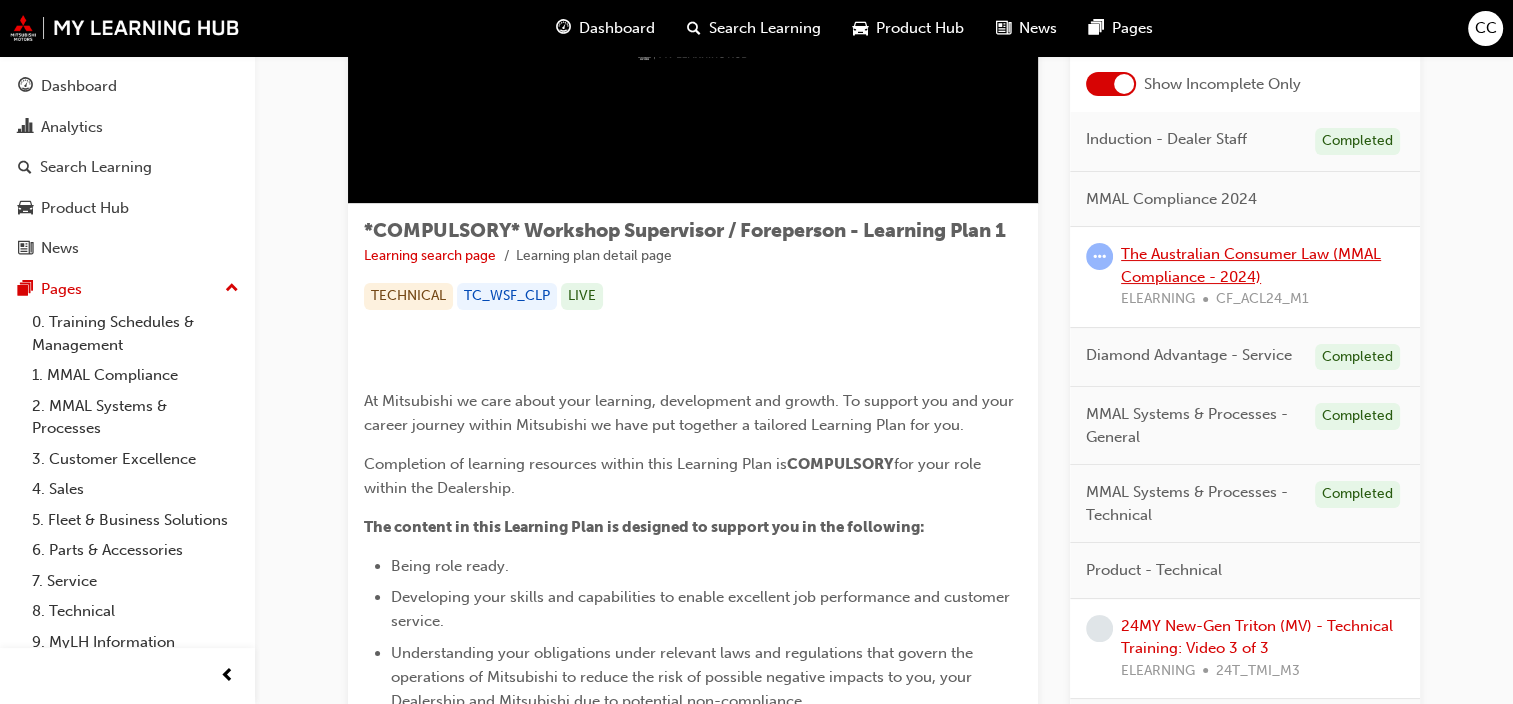 click on "The Australian Consumer Law (MMAL Compliance - 2024)" at bounding box center [1251, 265] 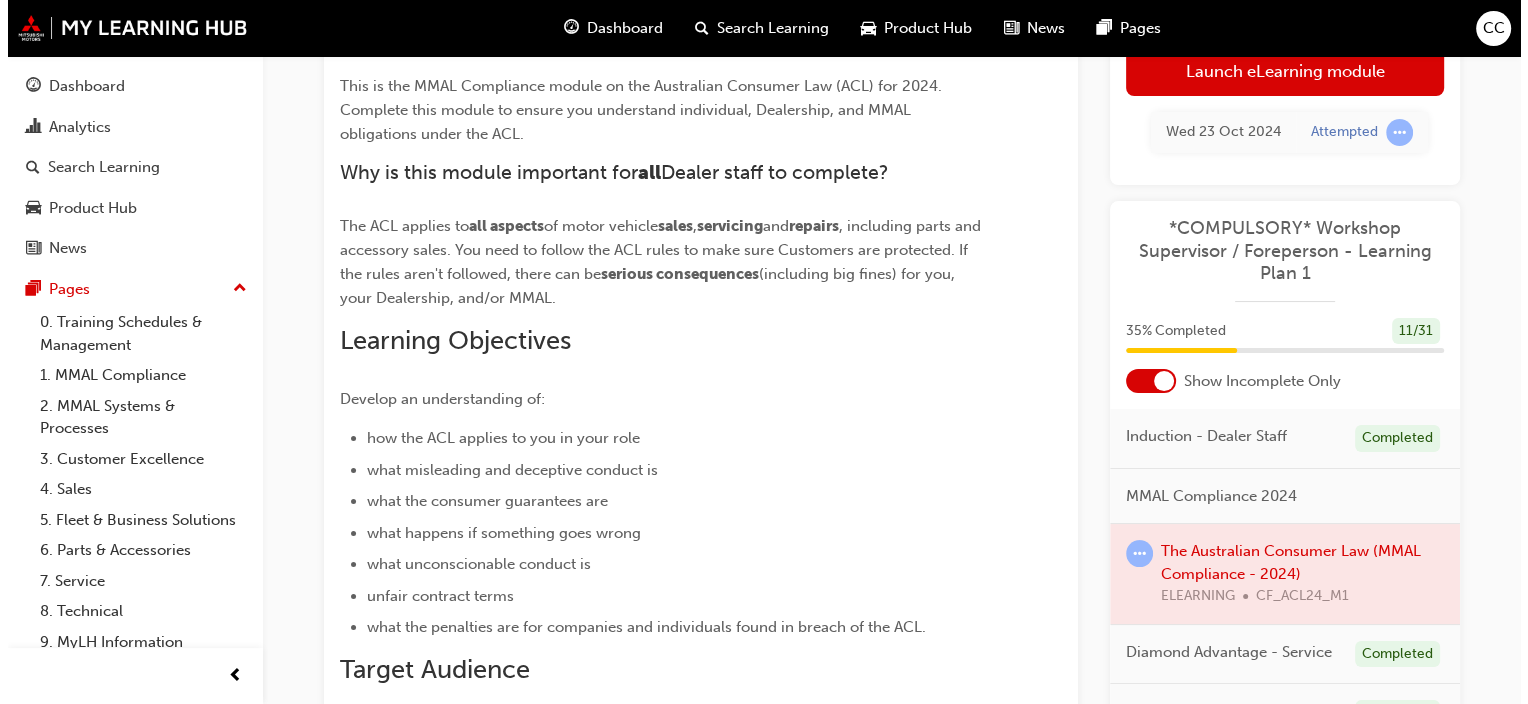 scroll, scrollTop: 0, scrollLeft: 0, axis: both 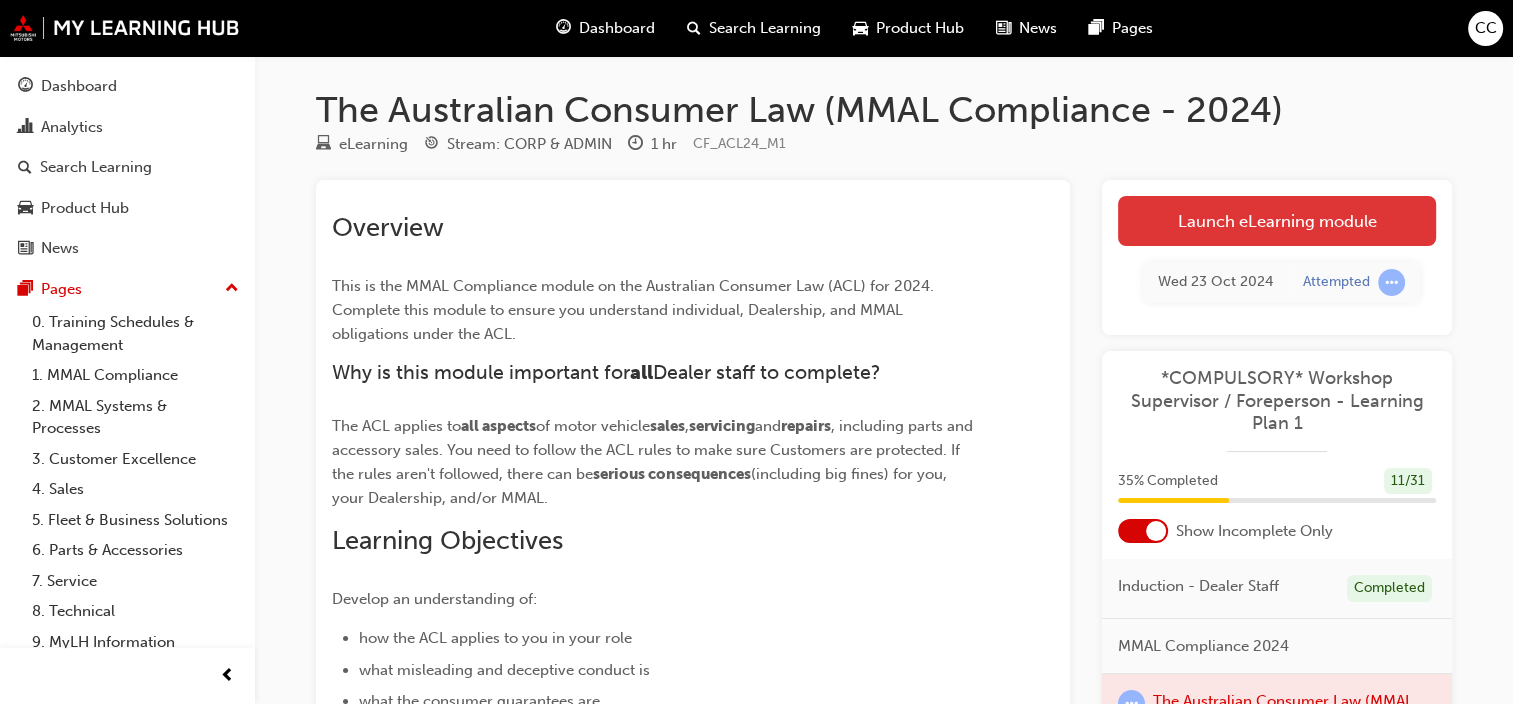 click on "Launch eLearning module" at bounding box center (1277, 221) 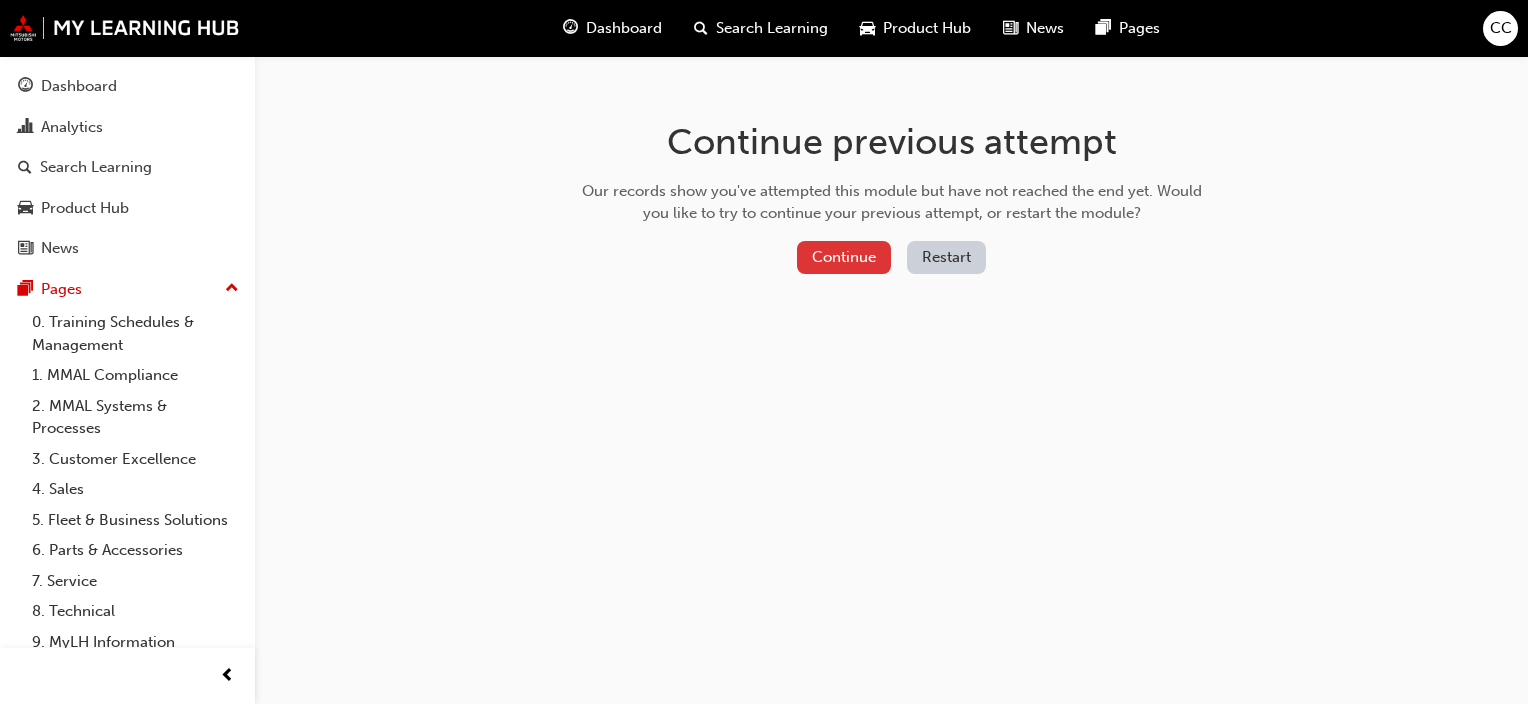 click on "Continue" at bounding box center [844, 257] 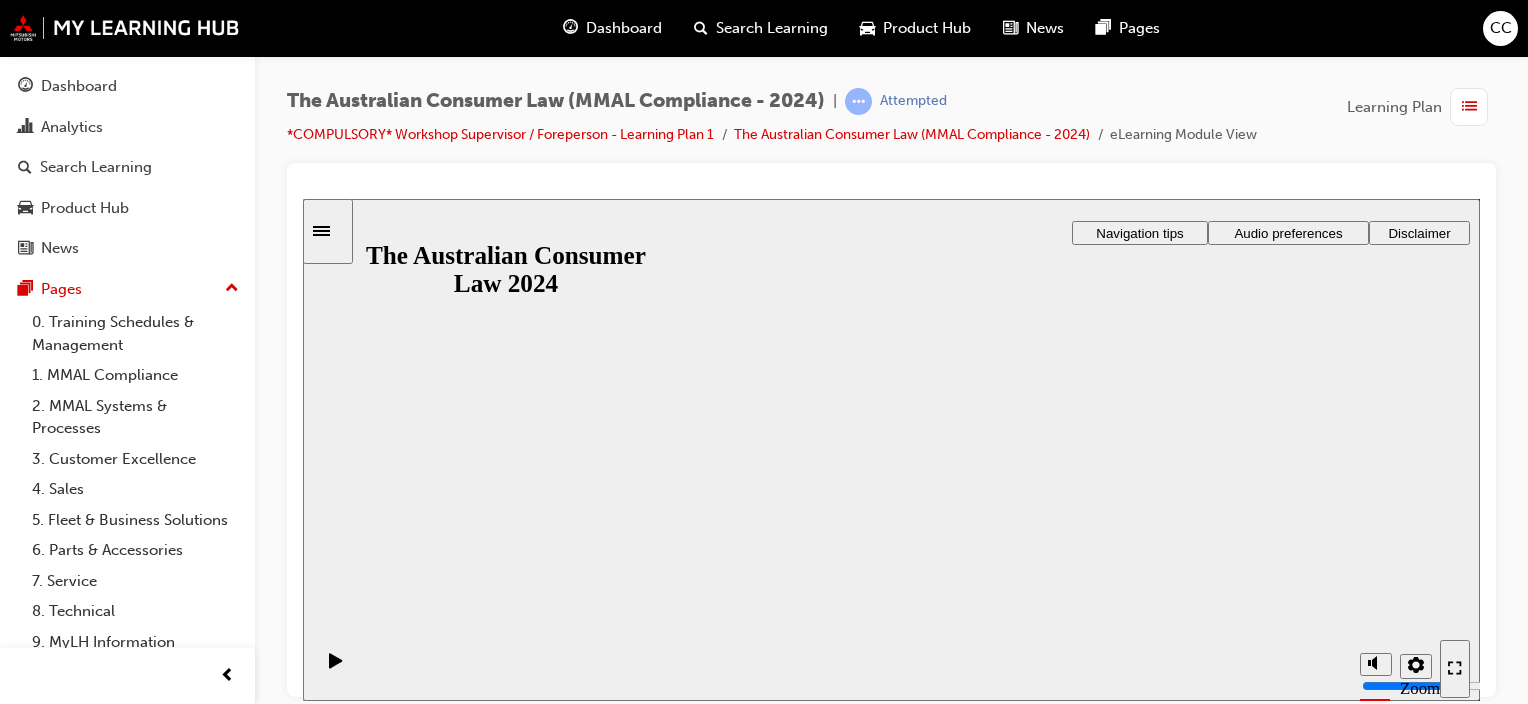 scroll, scrollTop: 0, scrollLeft: 0, axis: both 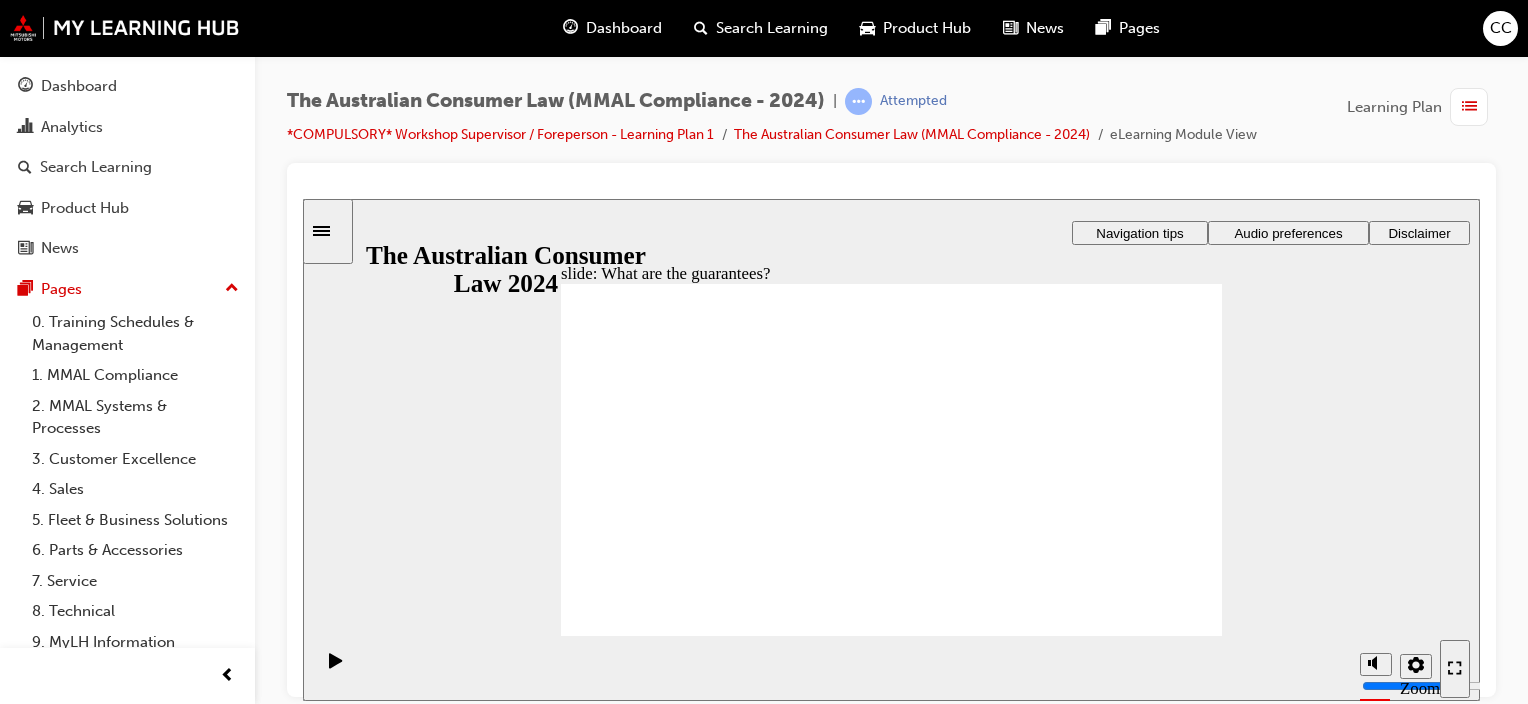 click at bounding box center [1149, 2862] 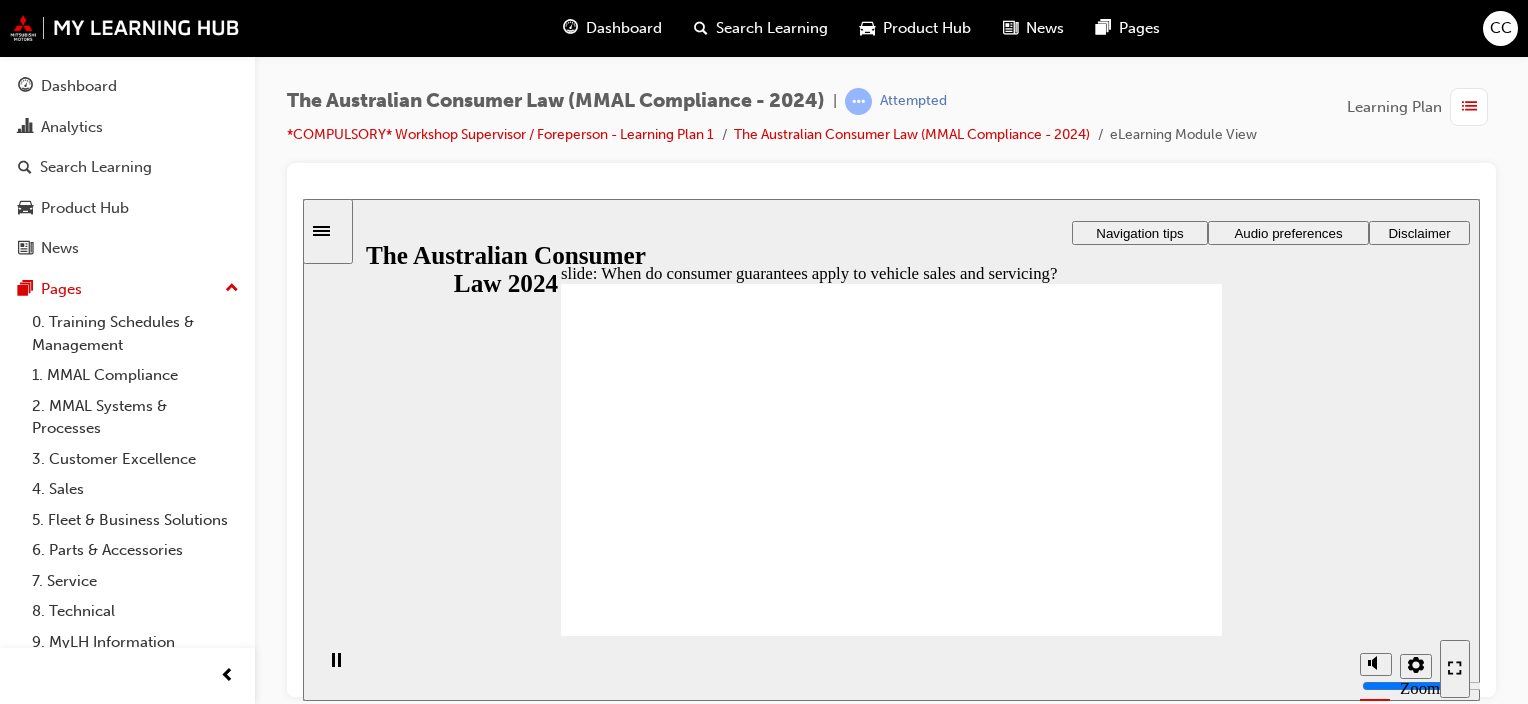 click 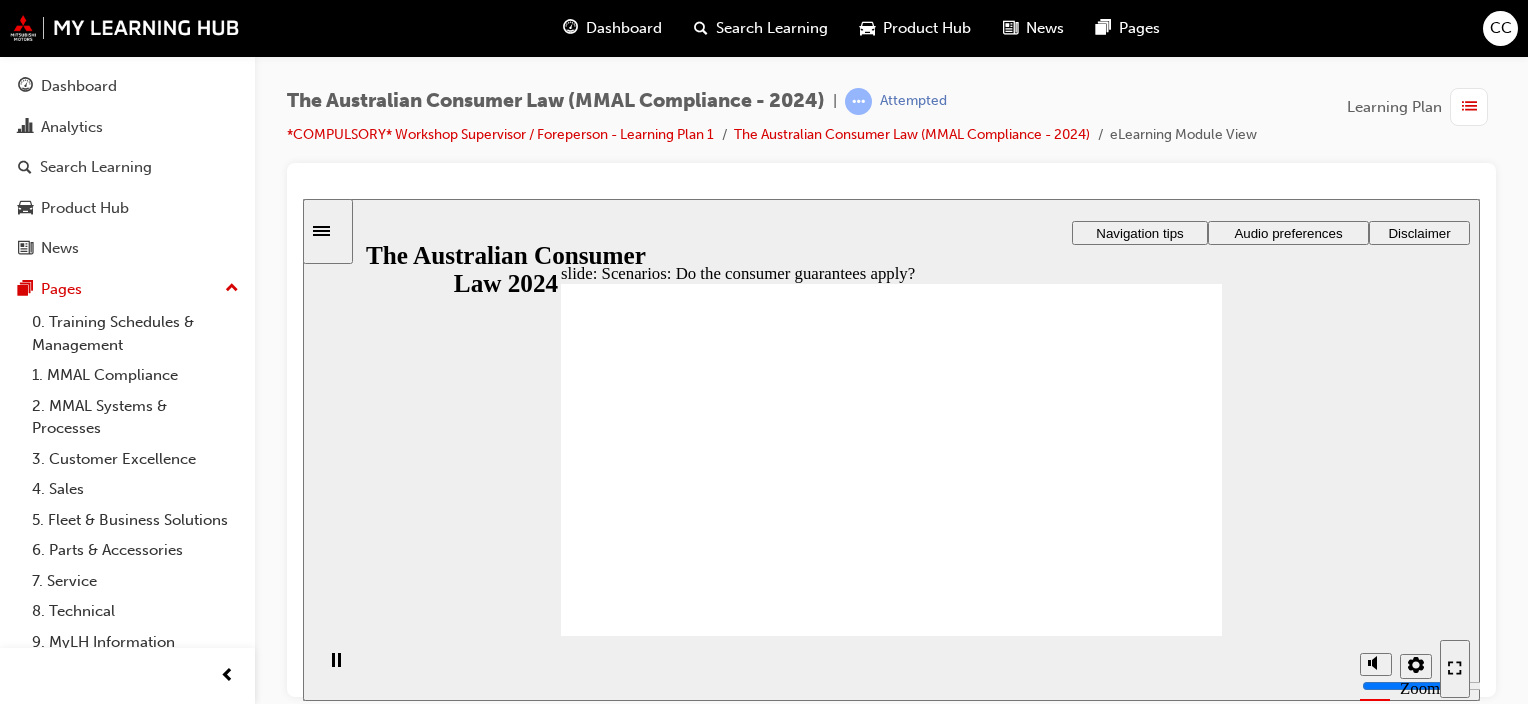 click 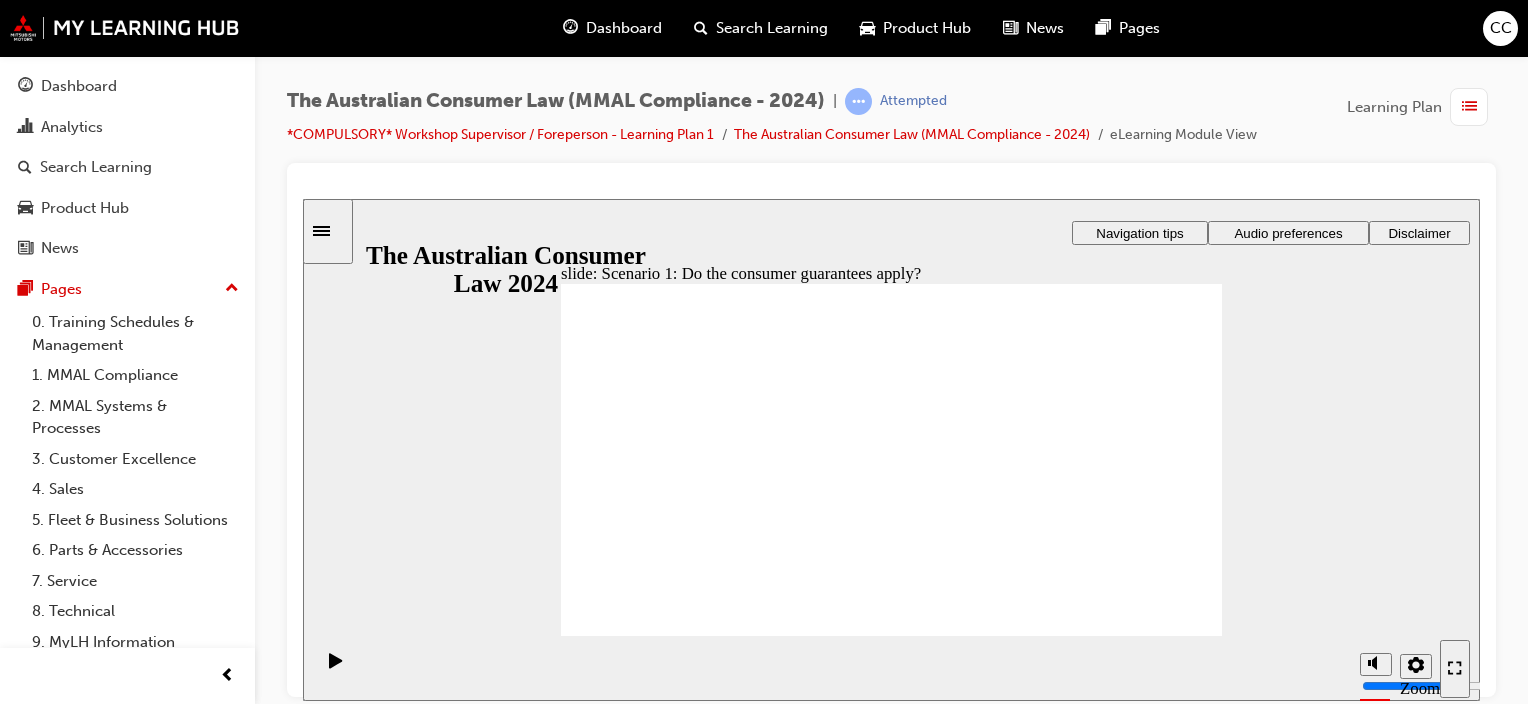 click on "The Australian Consumer Law (MMAL Compliance - 2024) | Attempted *COMPULSORY* Workshop Supervisor / Foreperson - Learning Plan 1 The Australian Consumer Law (MMAL Compliance - 2024) eLearning Module View Learning Plan" at bounding box center (891, 125) 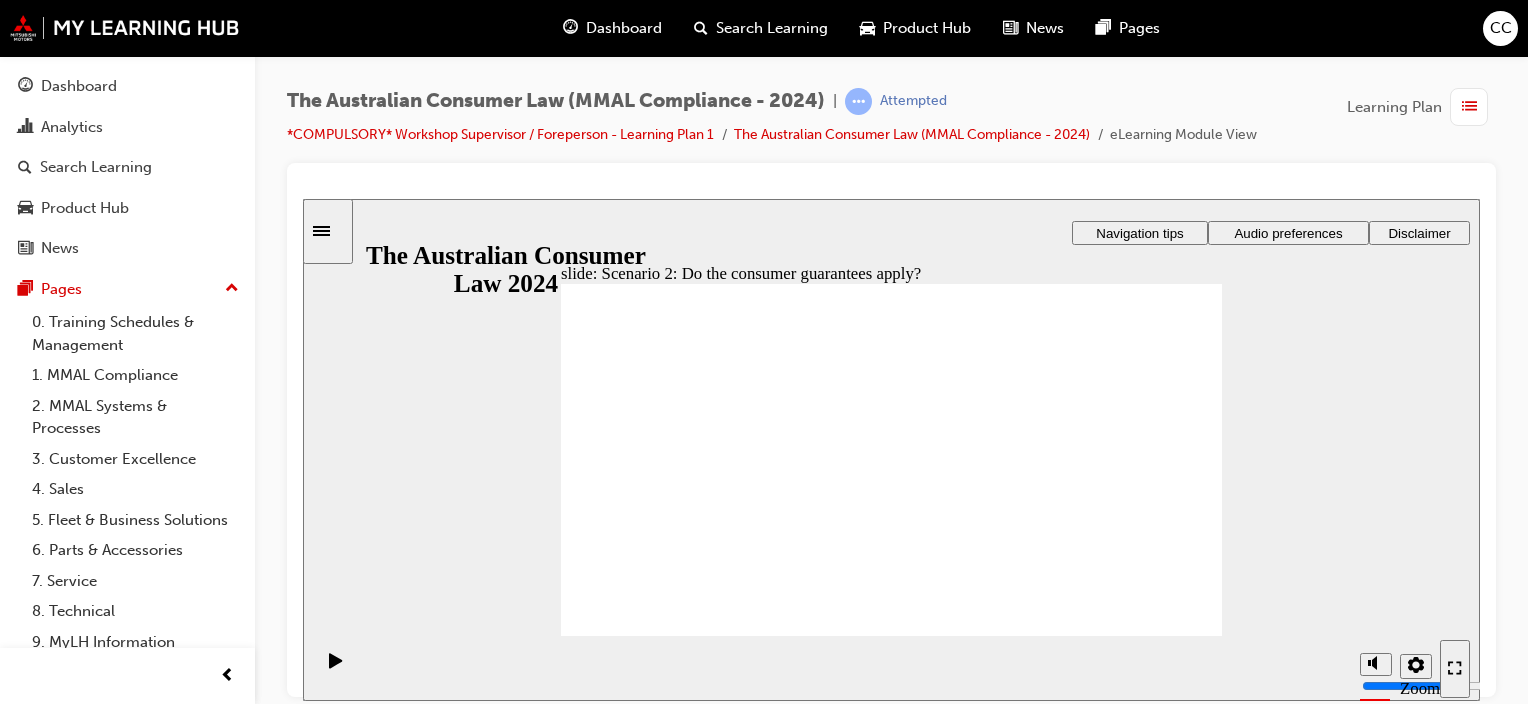 click 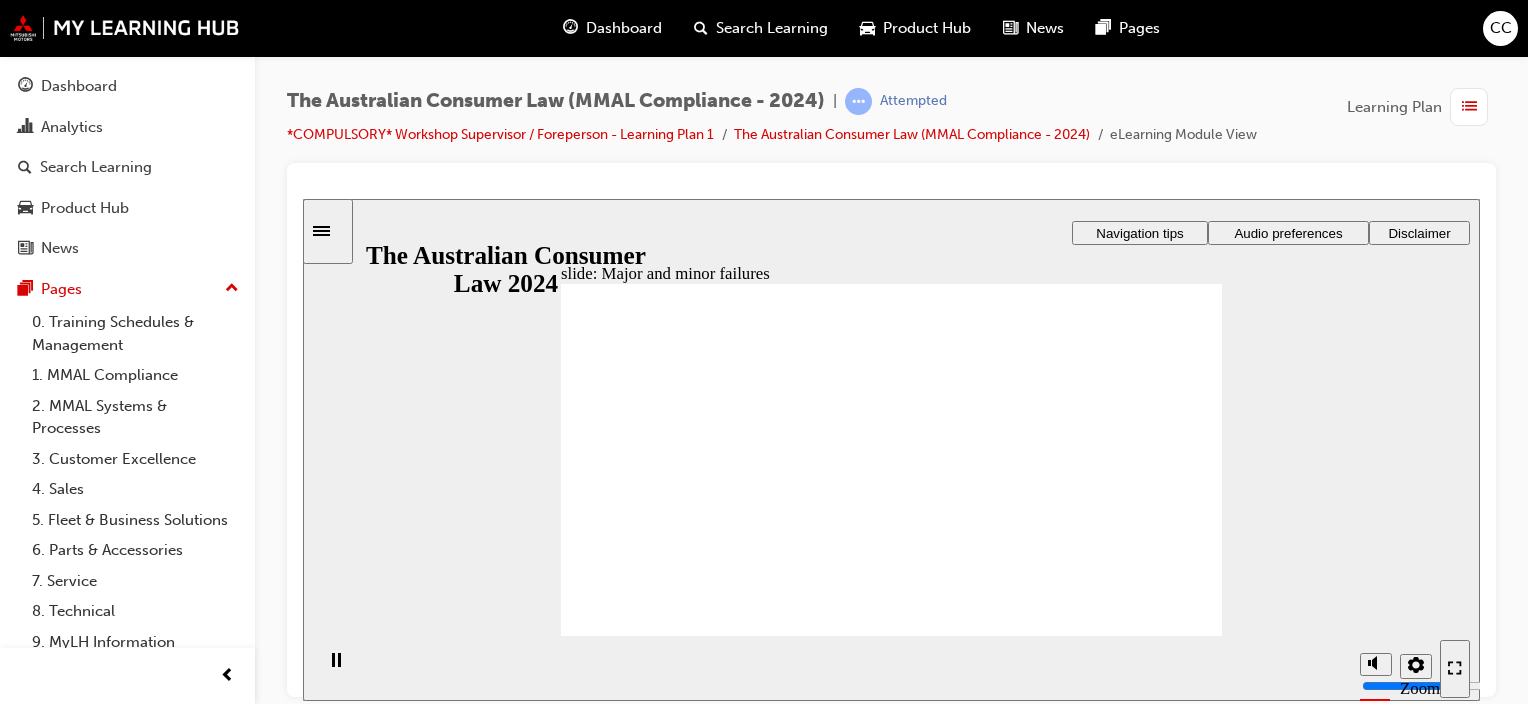 click 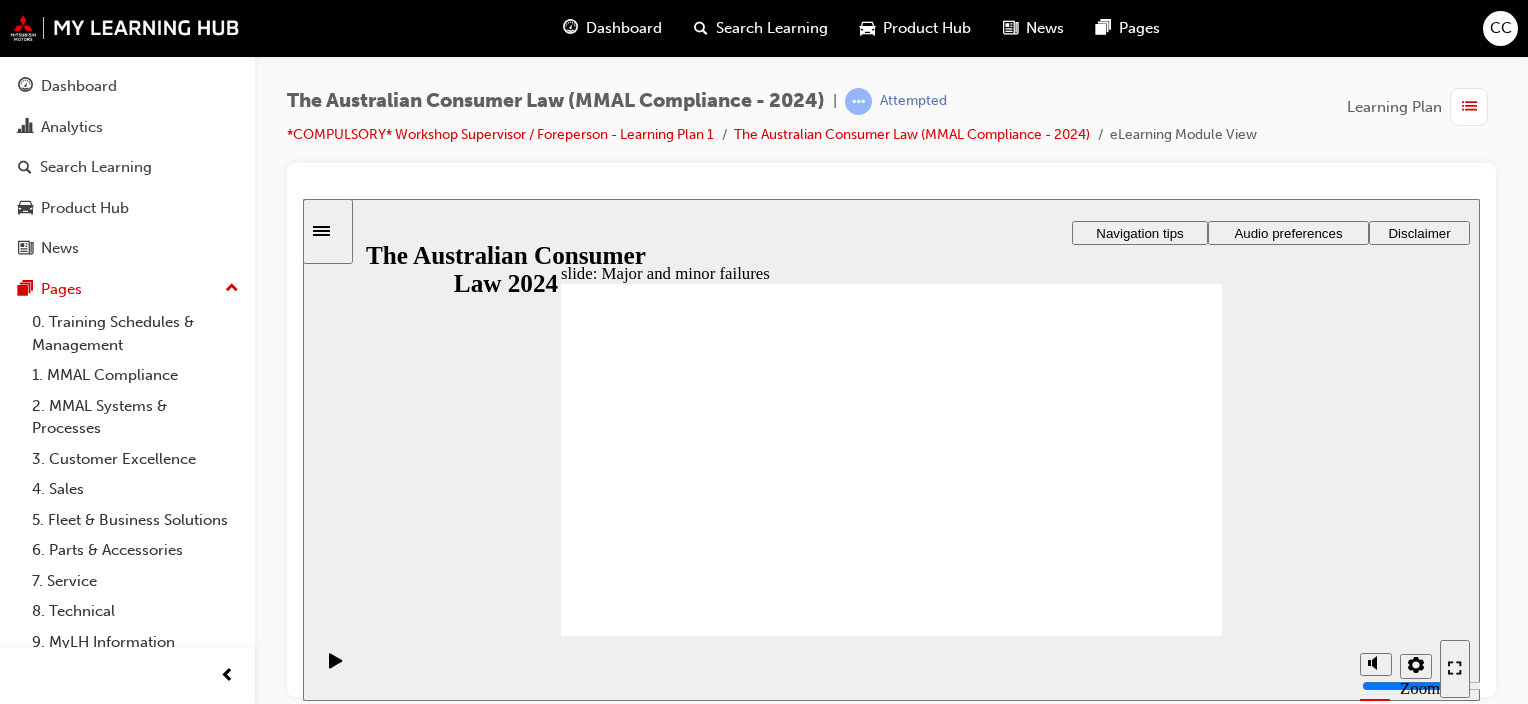 click 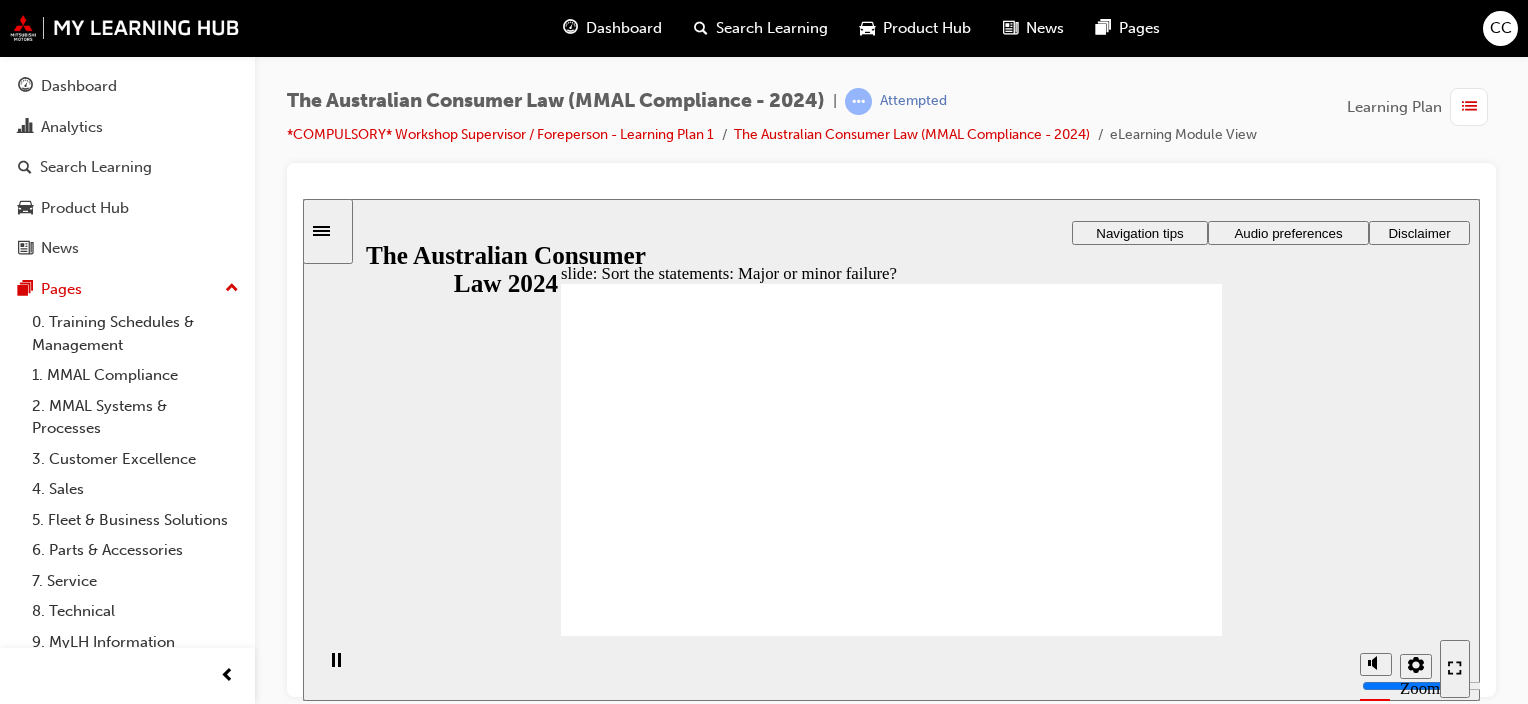 drag, startPoint x: 881, startPoint y: 372, endPoint x: 1083, endPoint y: 506, distance: 242.40462 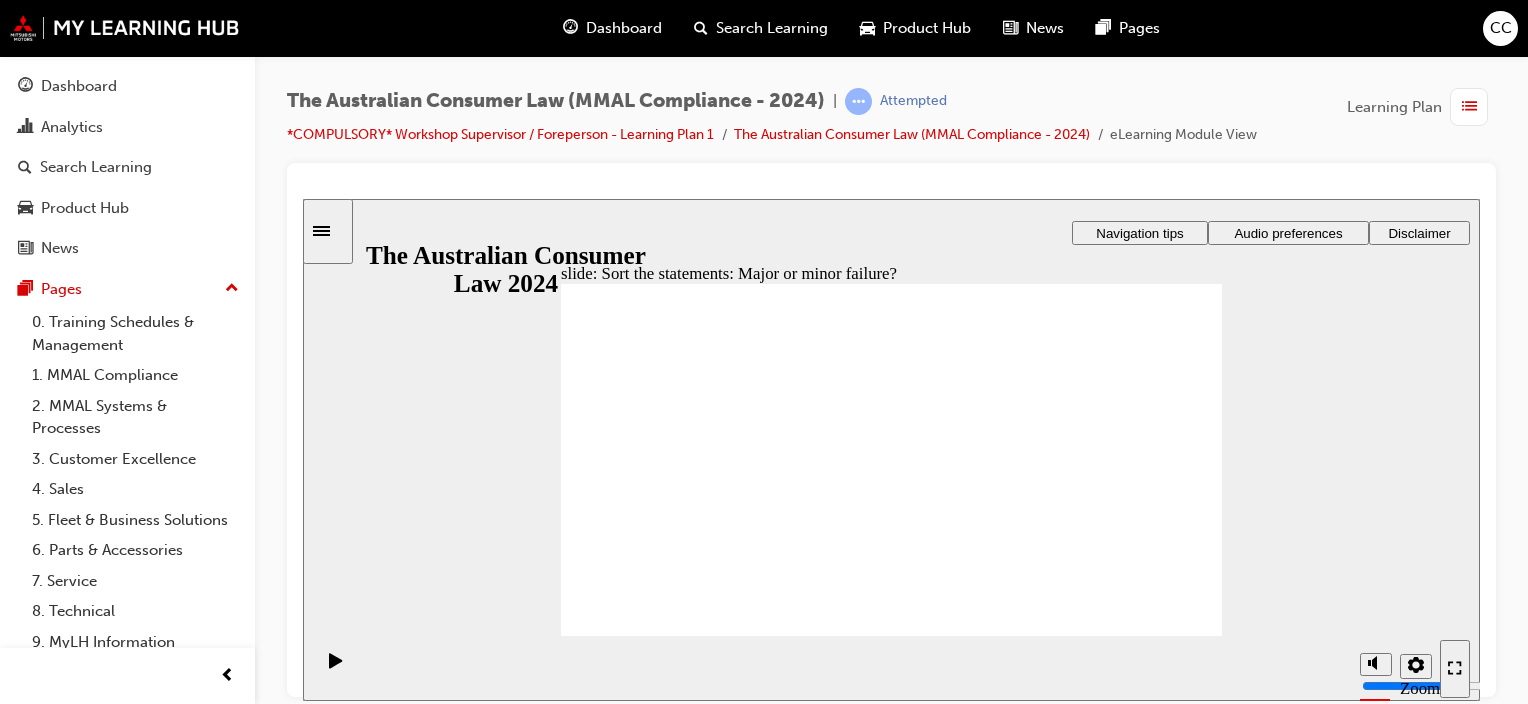 drag, startPoint x: 914, startPoint y: 409, endPoint x: 740, endPoint y: 542, distance: 219.00912 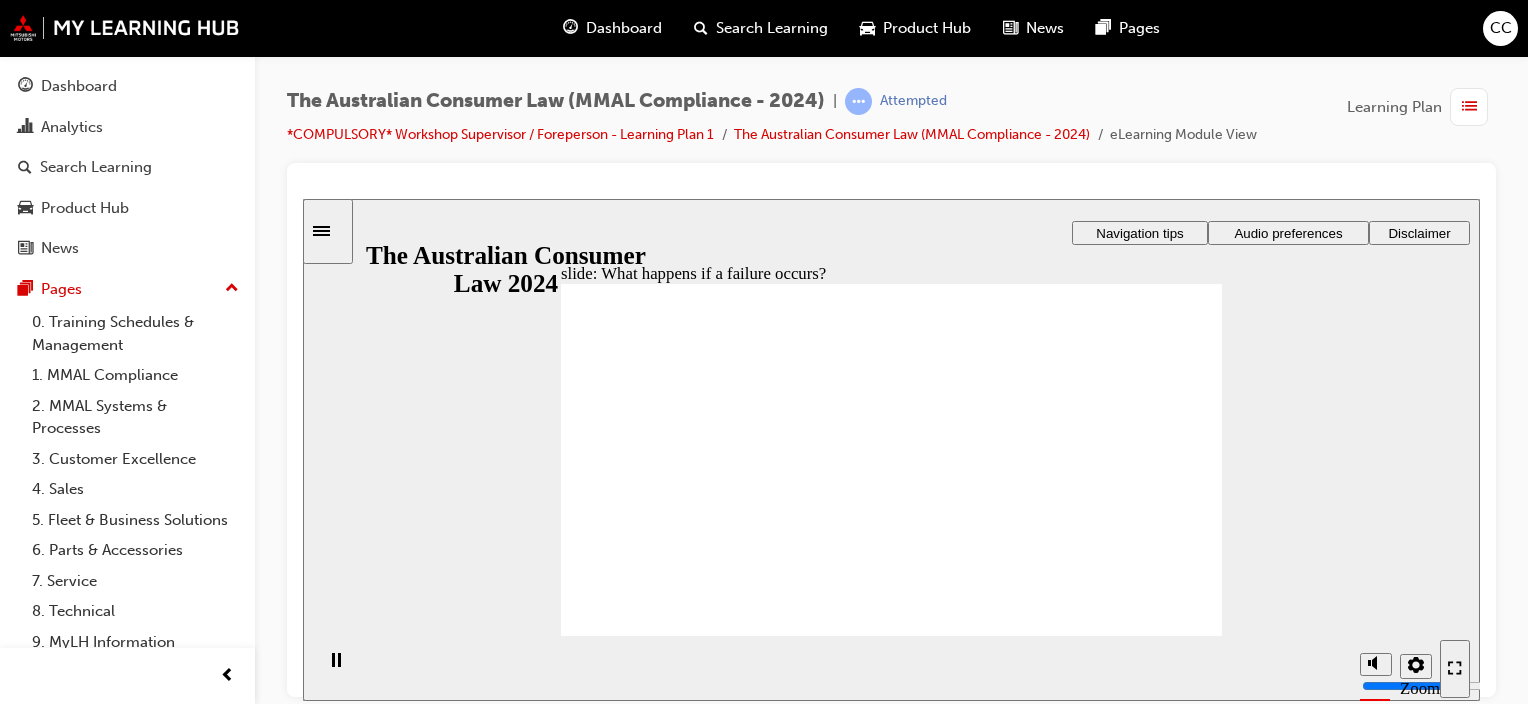 click 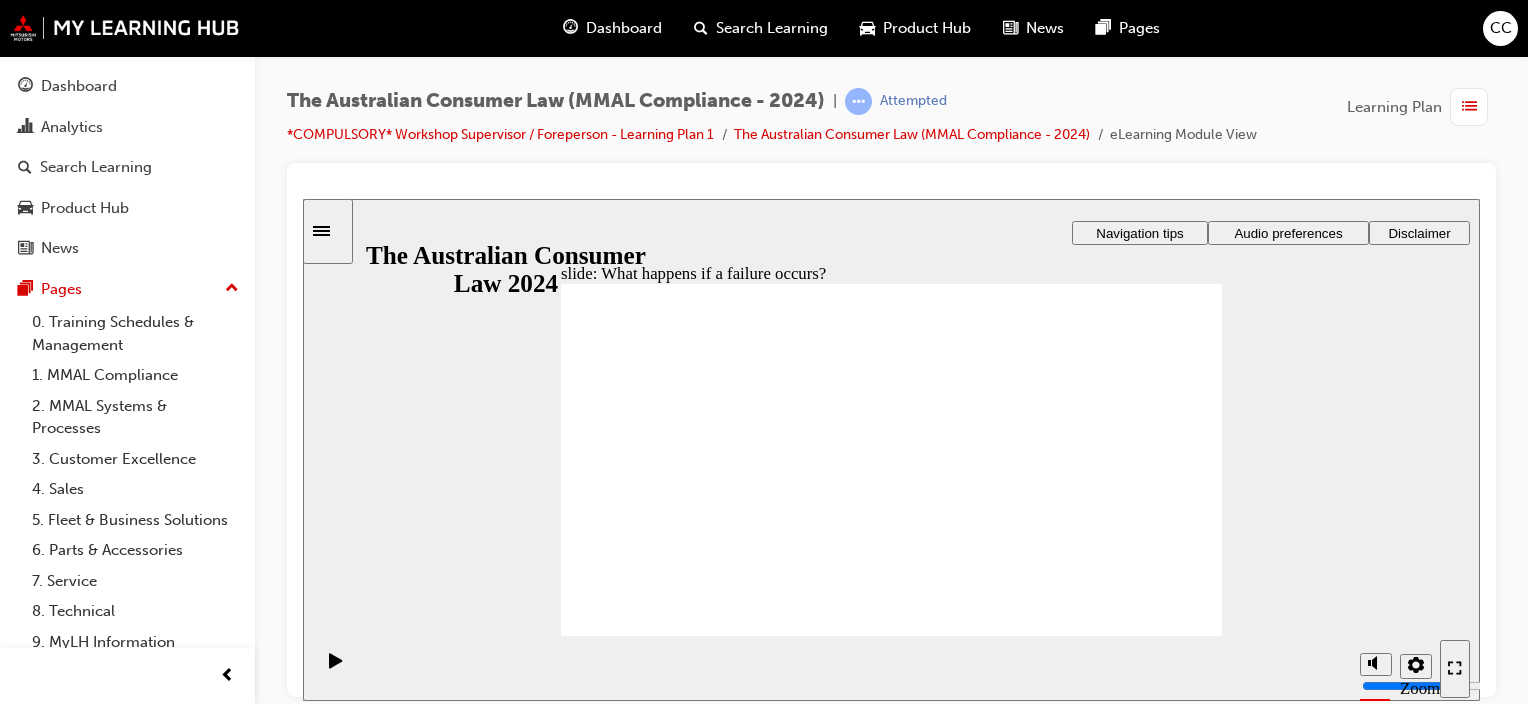 click 